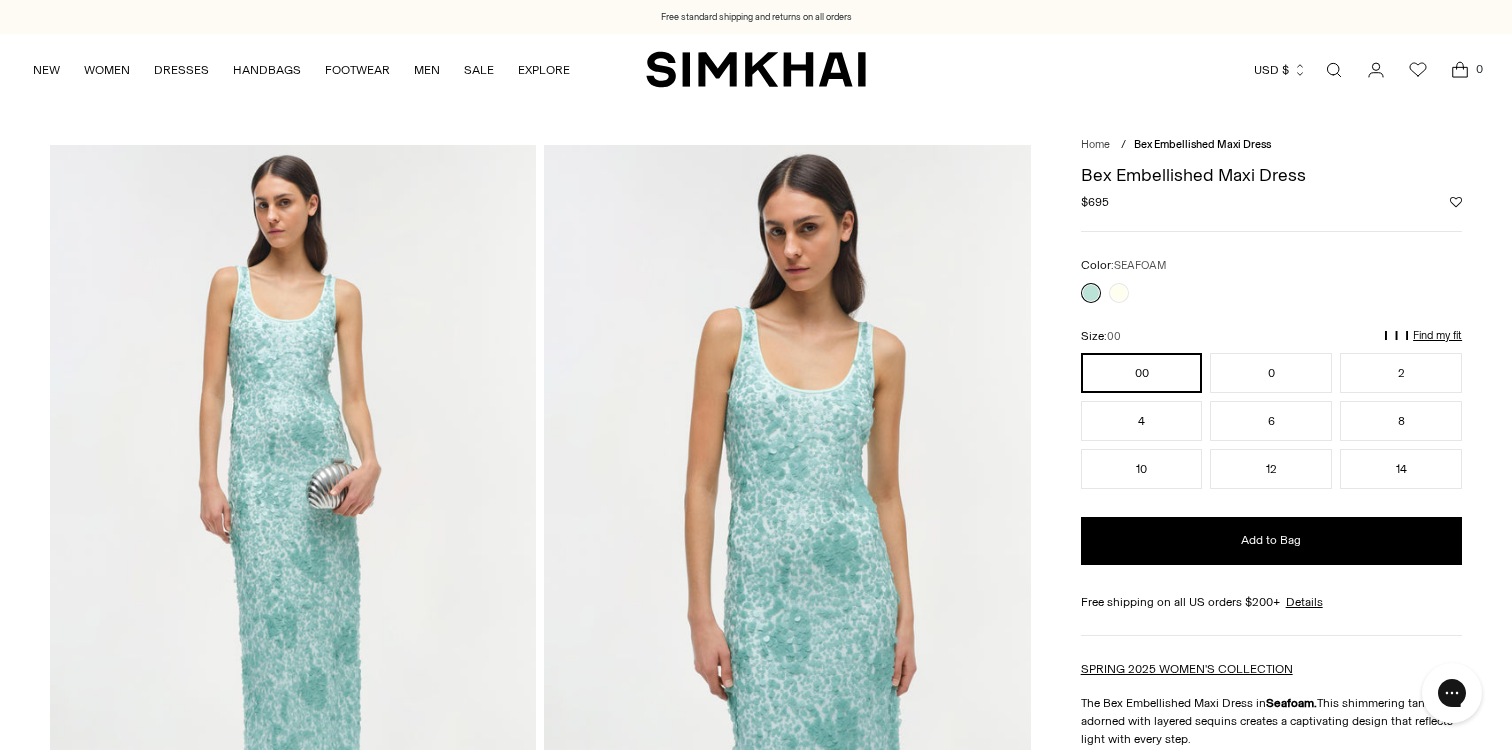 scroll, scrollTop: 0, scrollLeft: 0, axis: both 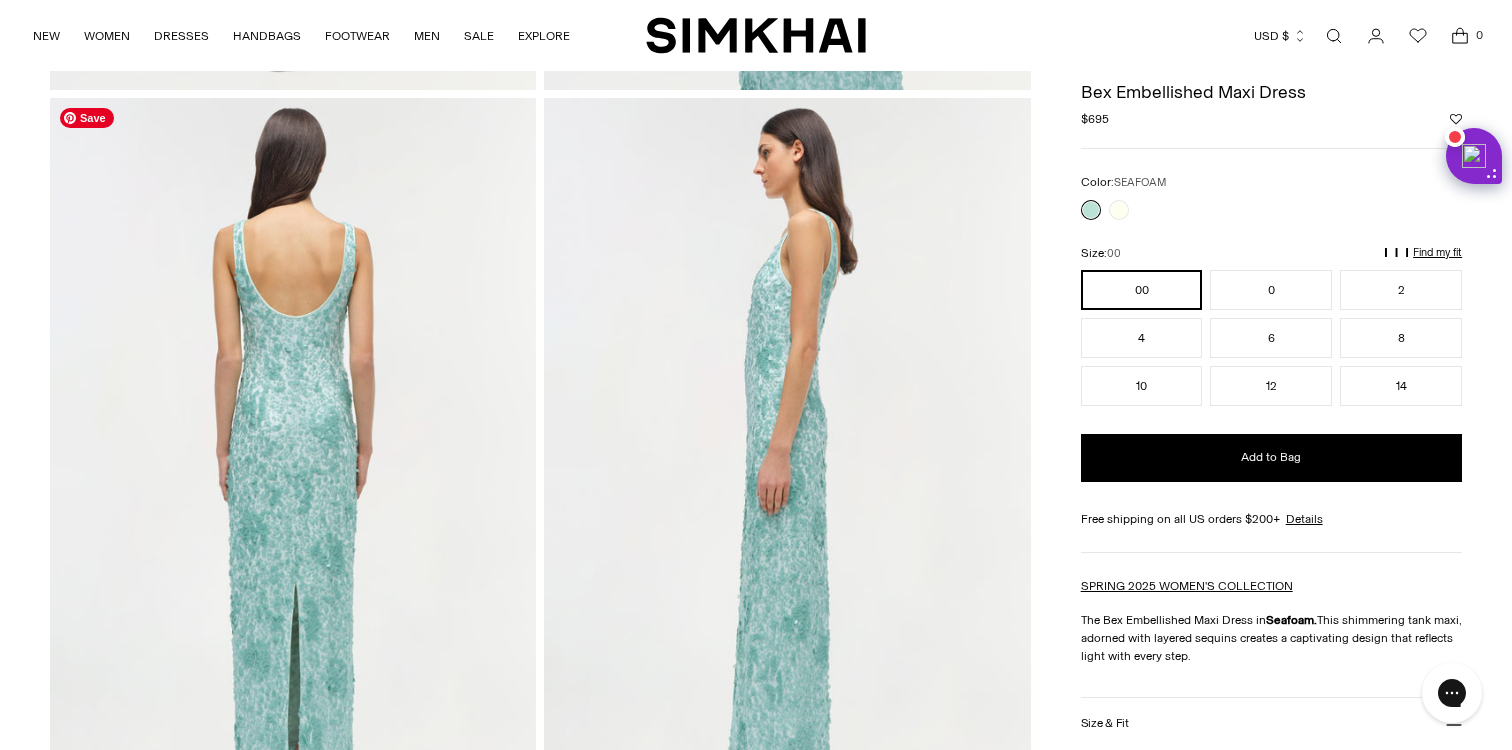 click at bounding box center [293, 463] 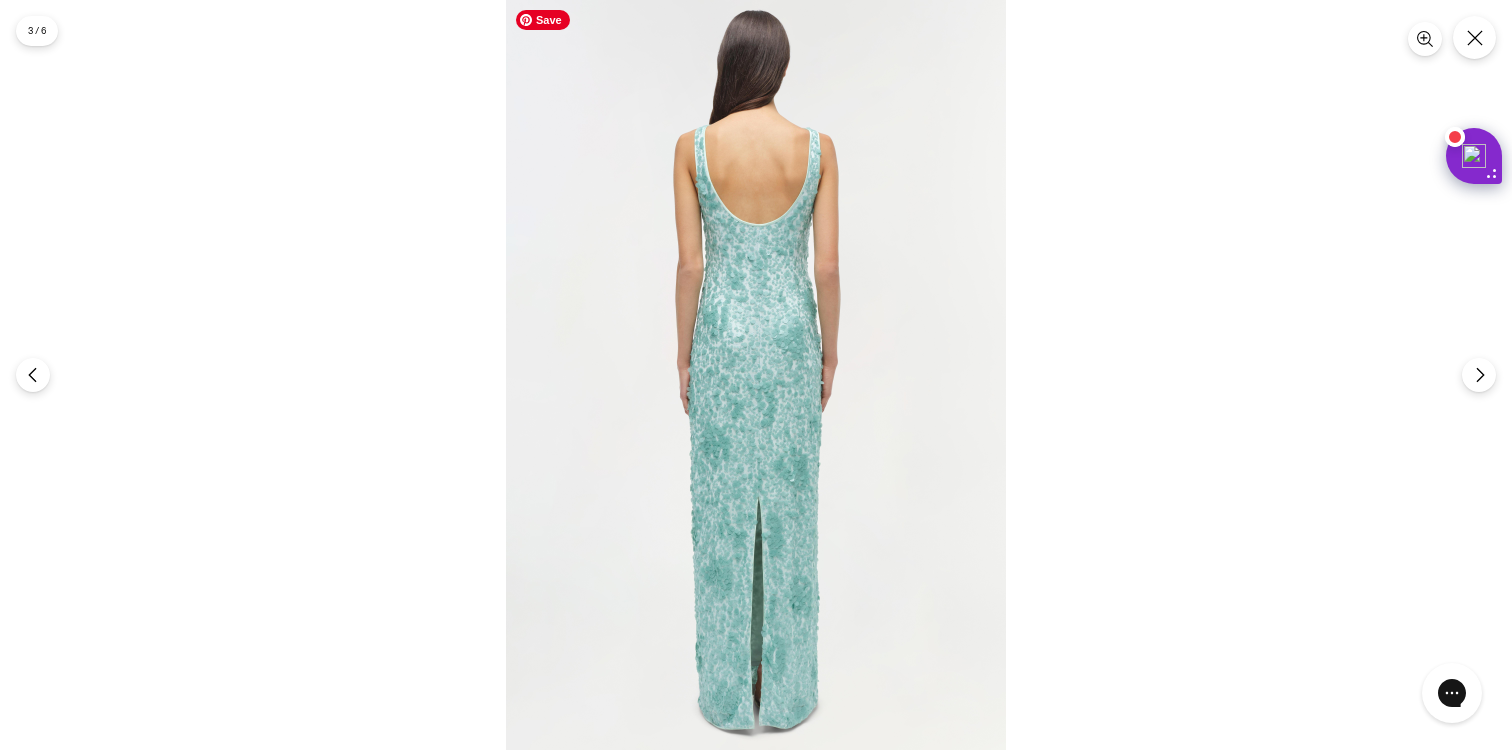 click at bounding box center [756, 375] 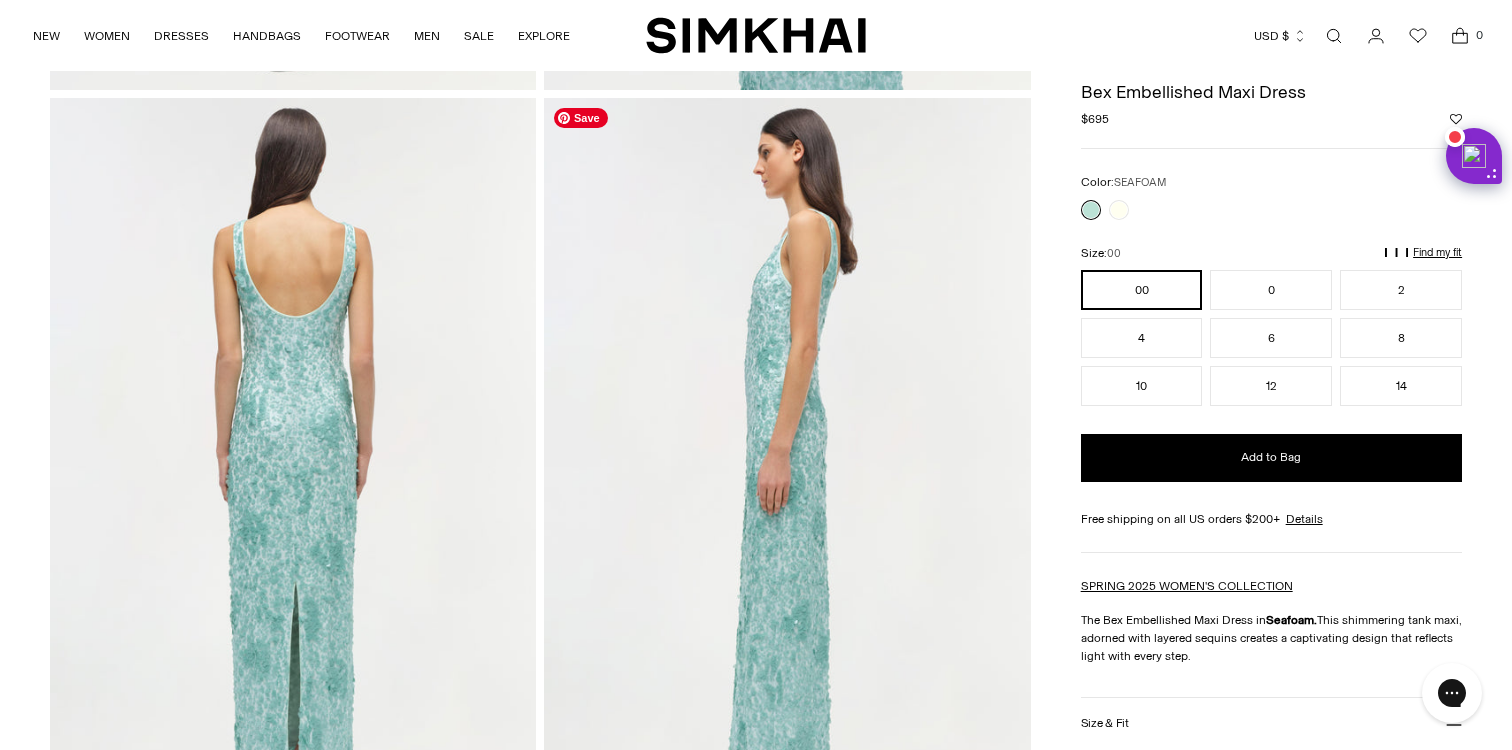 scroll, scrollTop: 0, scrollLeft: 0, axis: both 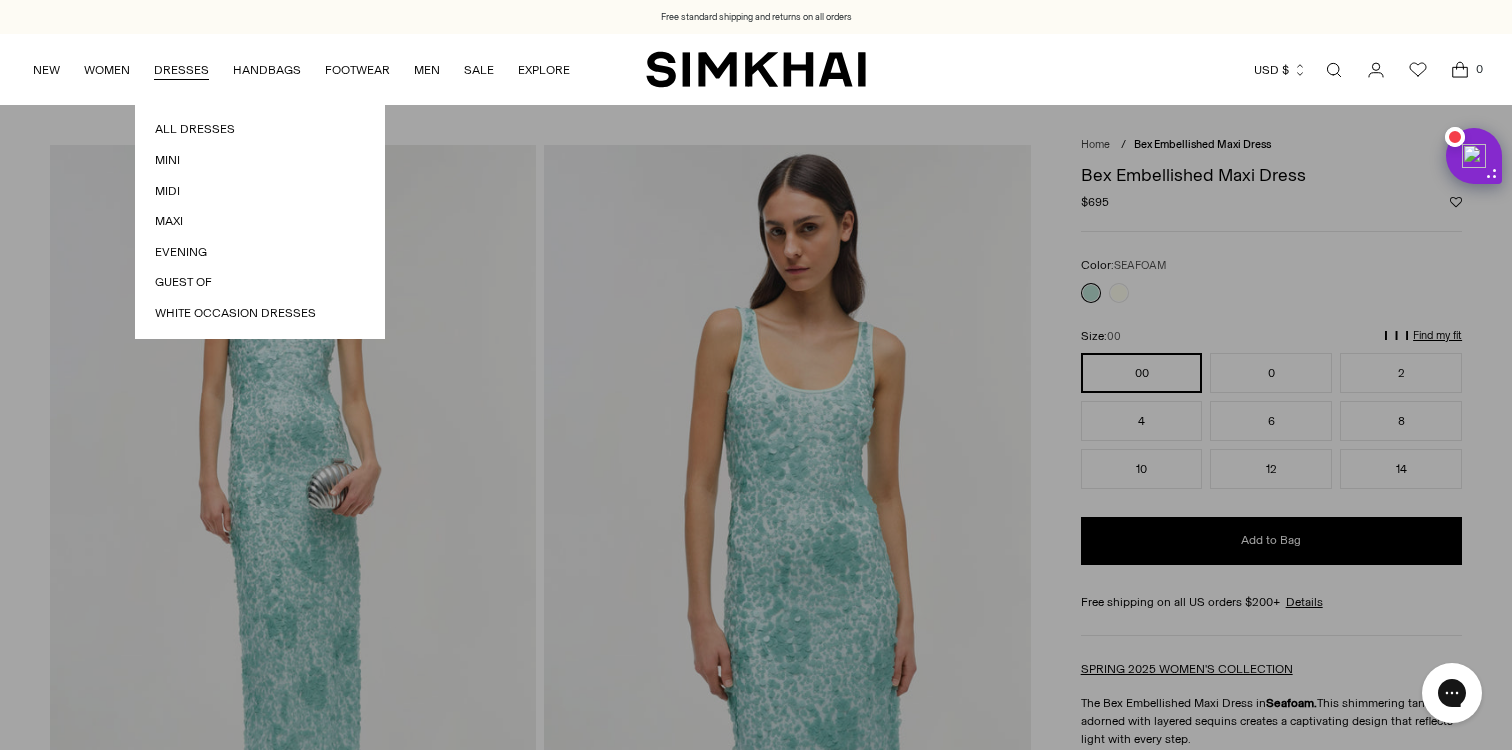 click on "DRESSES" at bounding box center [181, 70] 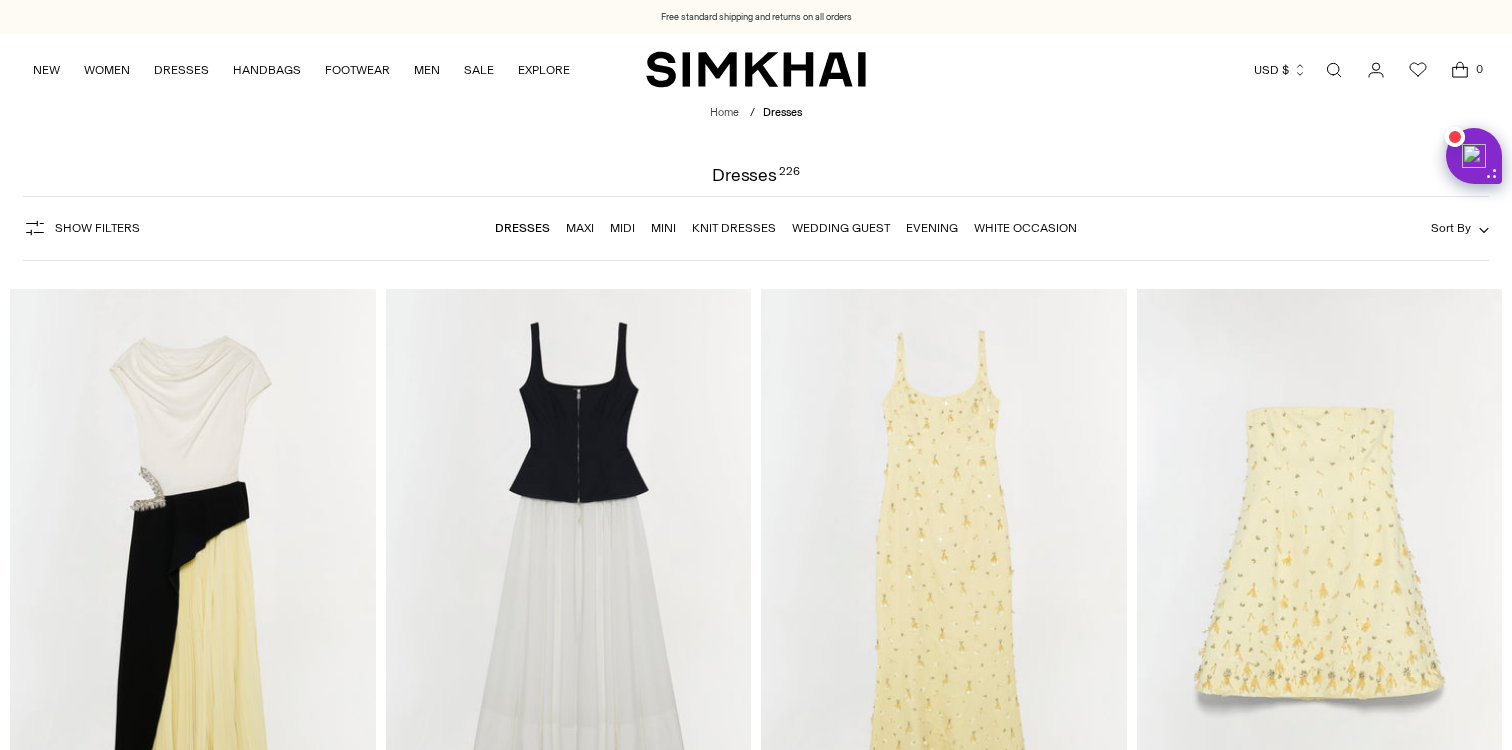 click on "Sort By" at bounding box center [1460, 228] 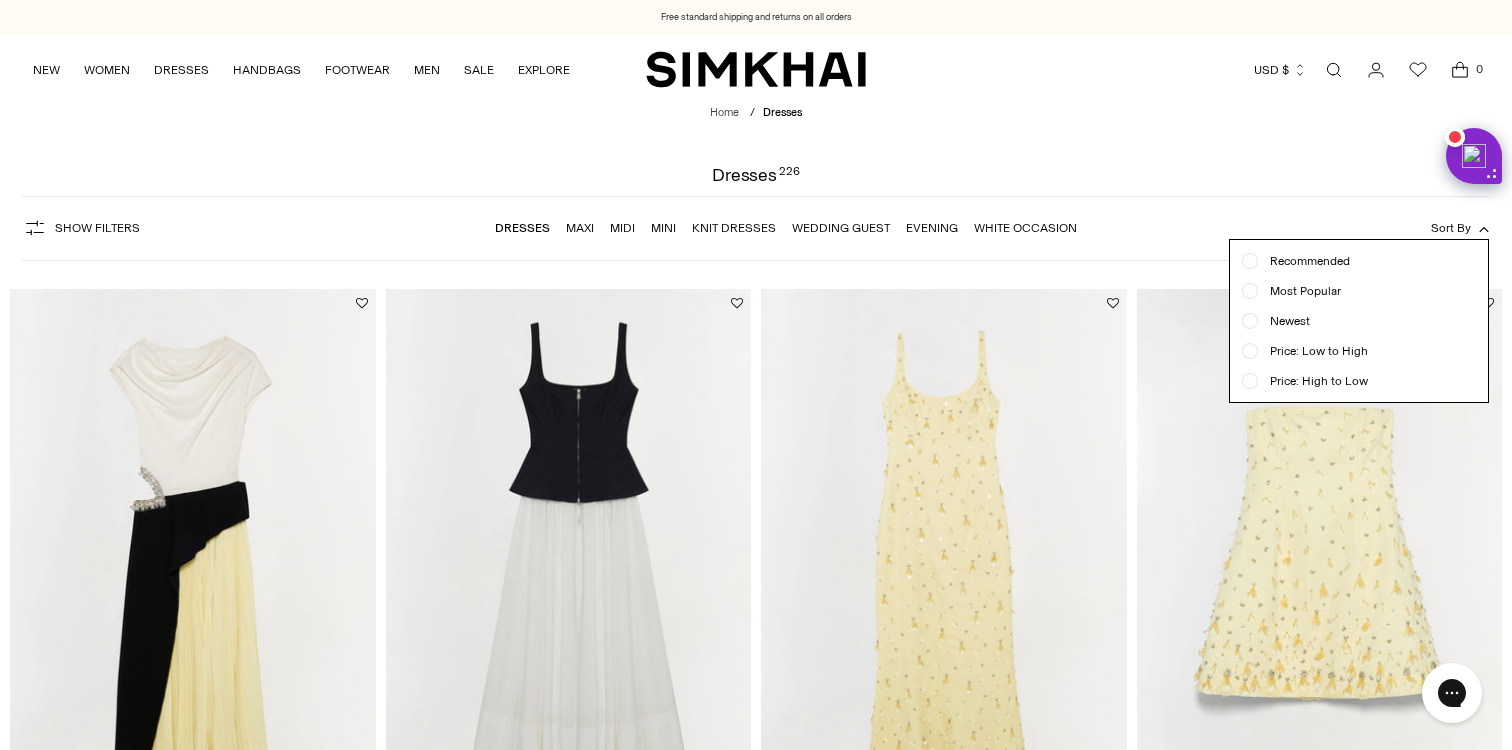 scroll, scrollTop: 0, scrollLeft: 0, axis: both 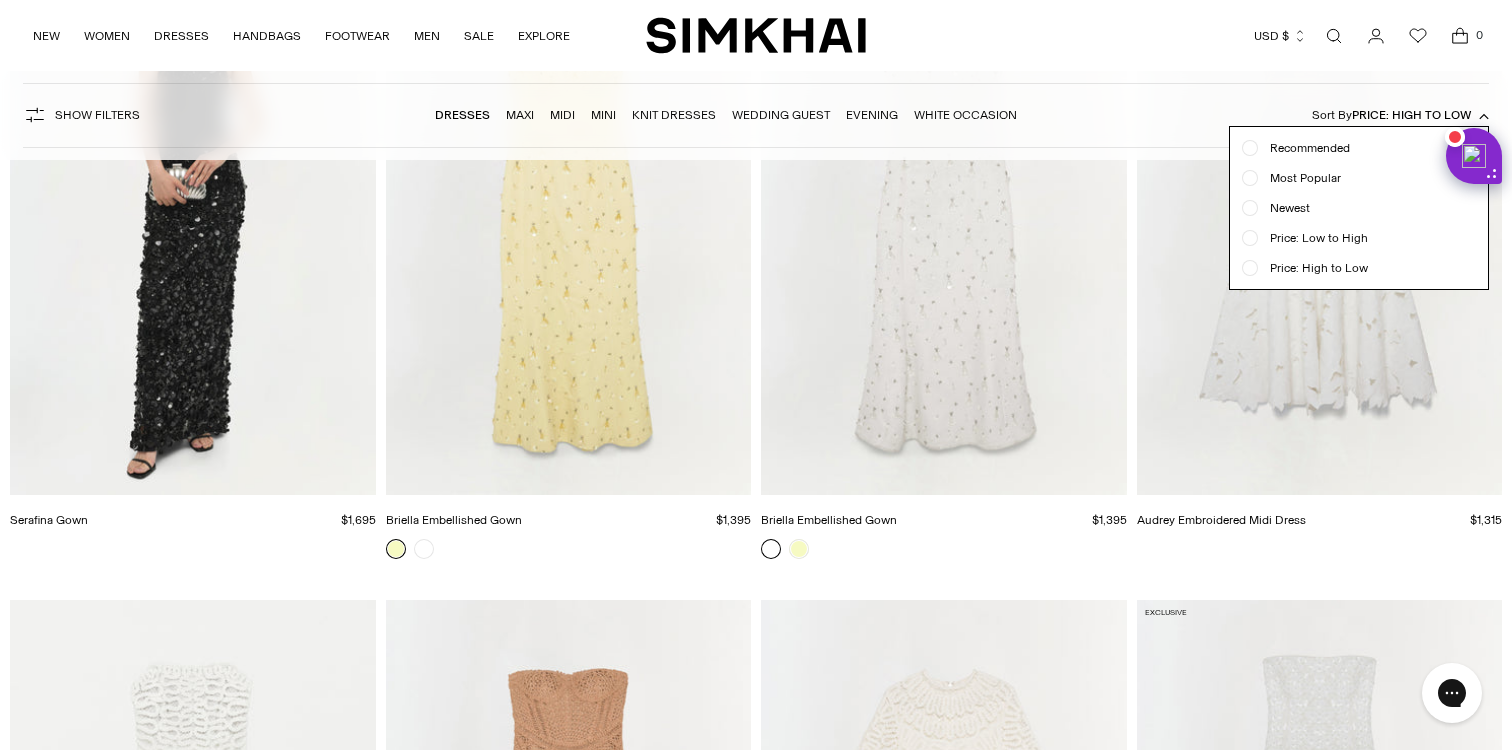 click on "Show Filters
Show Filters
Dresses
Maxi
Midi
Mini
Knit Dresses
Wedding Guest
Evening
White Occasion" at bounding box center [756, 115] 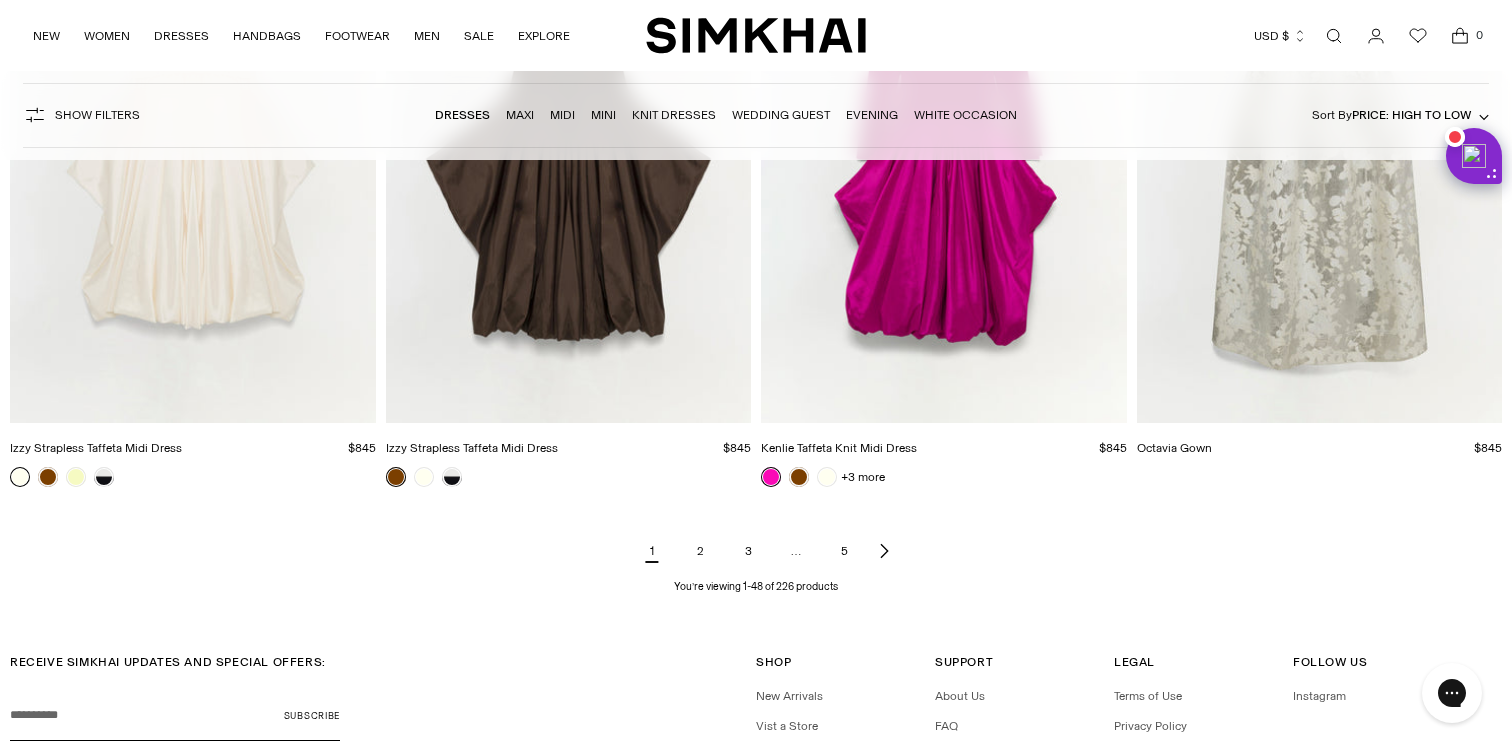 scroll, scrollTop: 7593, scrollLeft: 0, axis: vertical 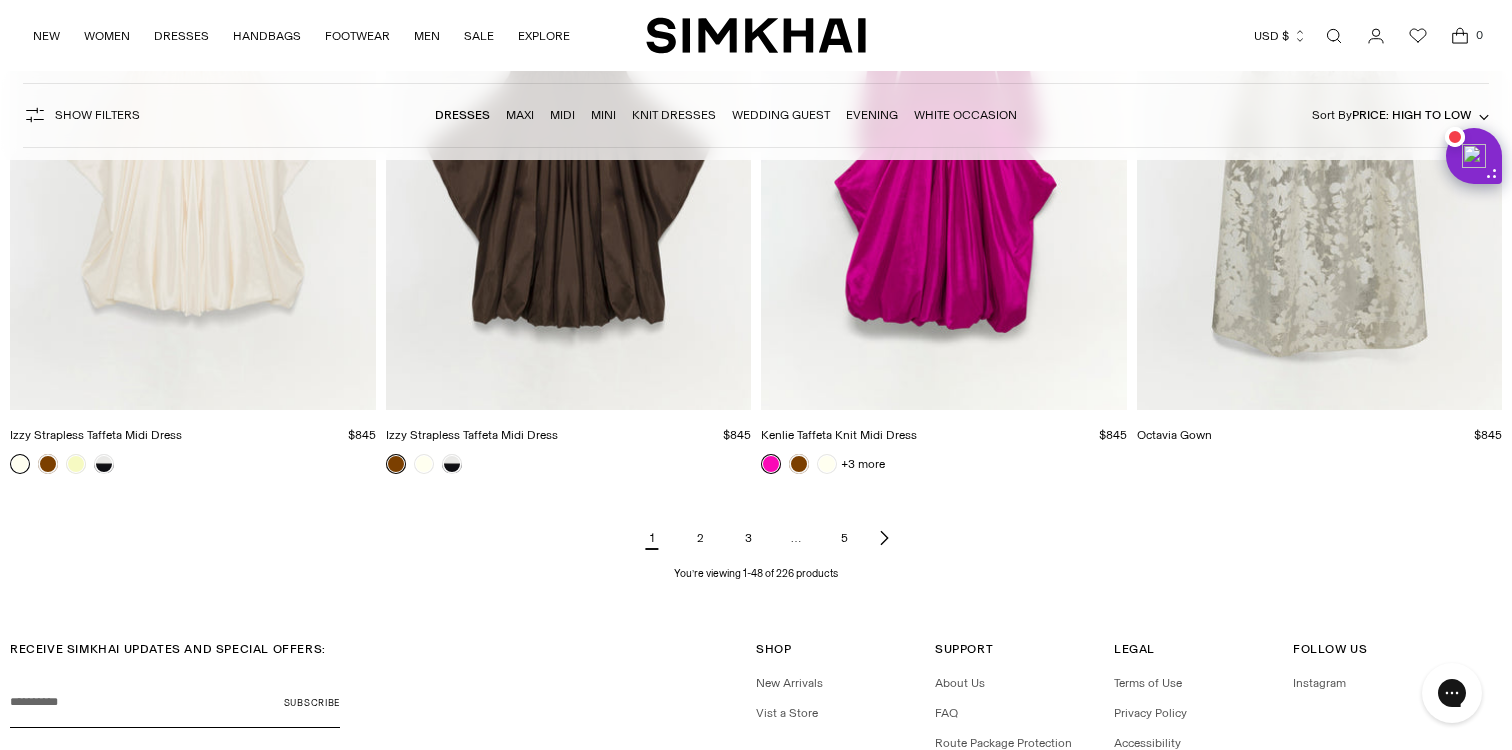 click at bounding box center (884, 538) 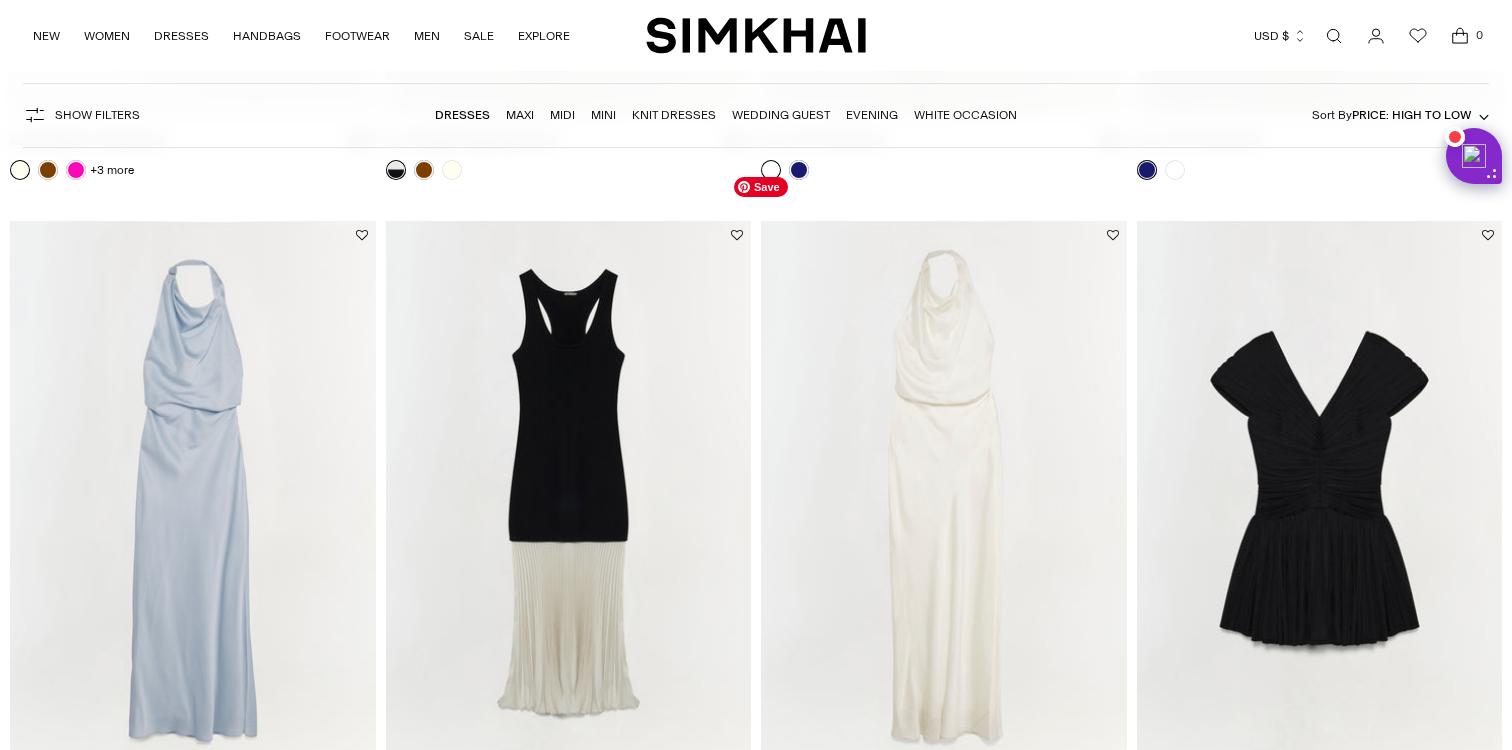 scroll, scrollTop: 0, scrollLeft: 0, axis: both 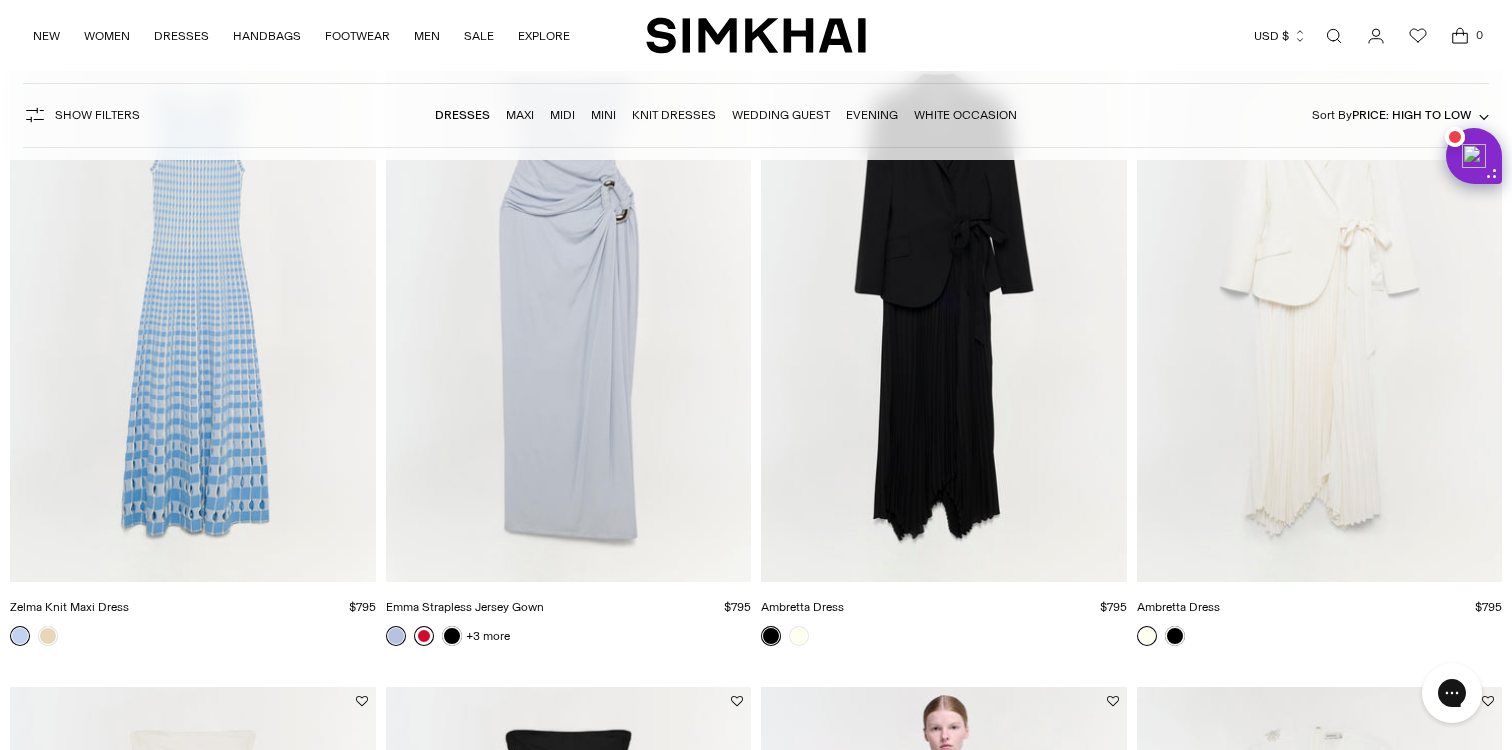 click at bounding box center (424, 636) 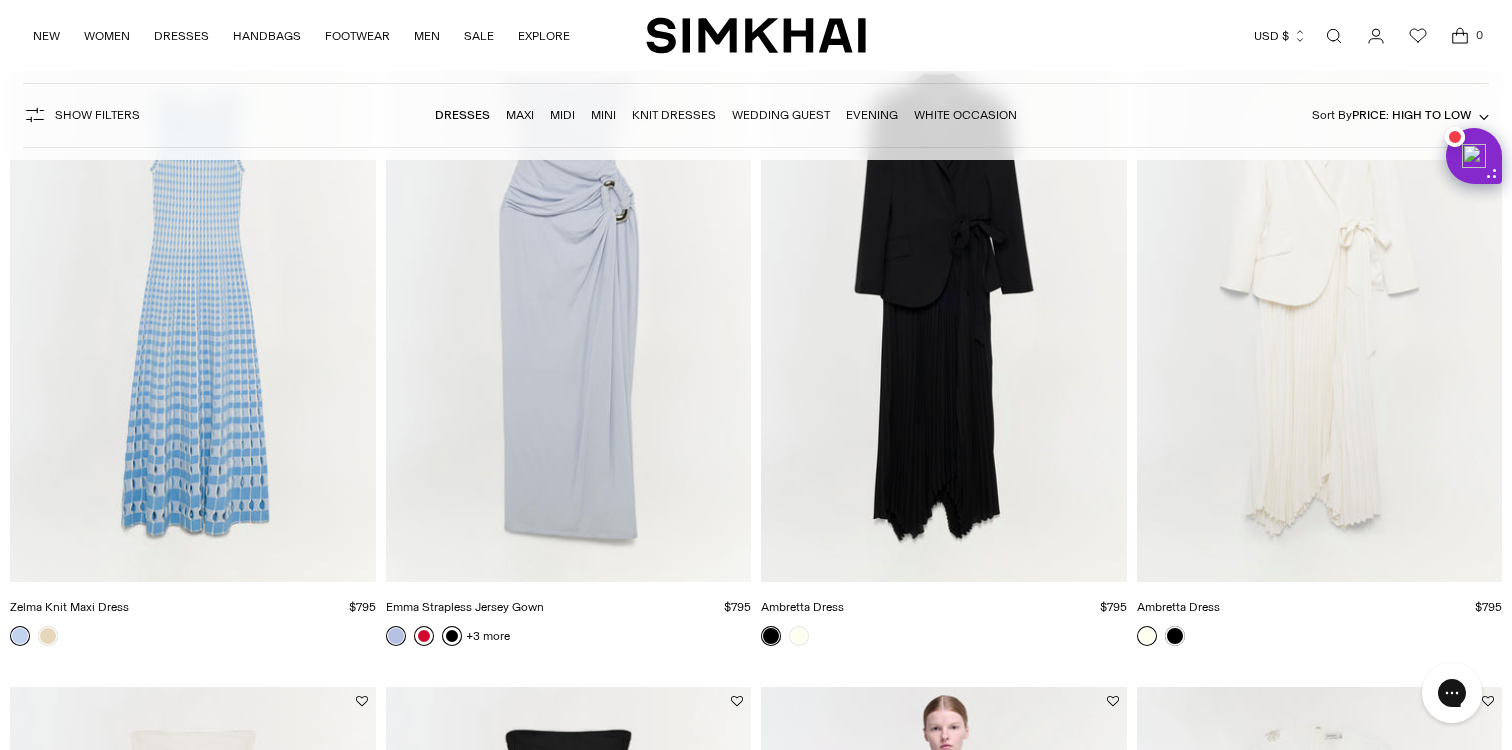 click at bounding box center [452, 636] 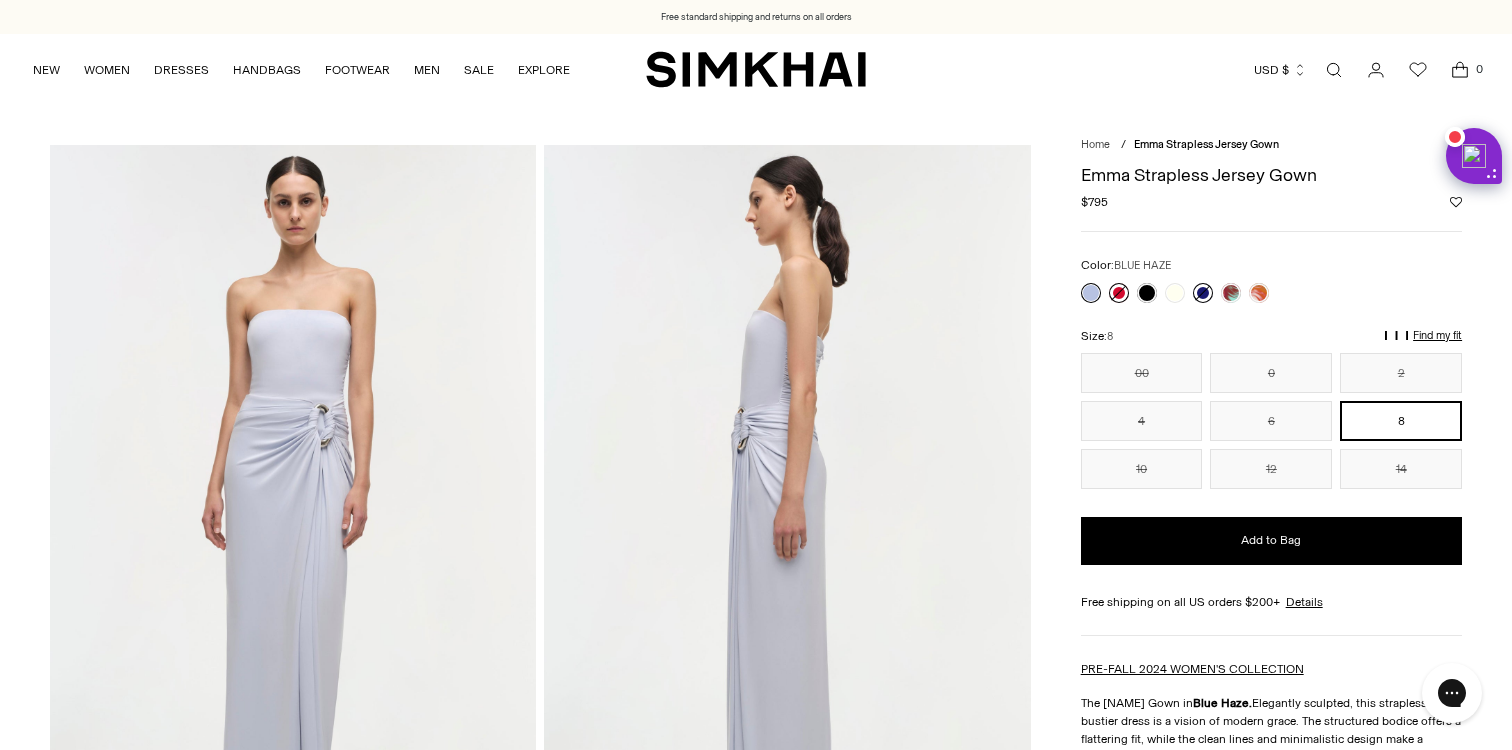 scroll, scrollTop: 0, scrollLeft: 0, axis: both 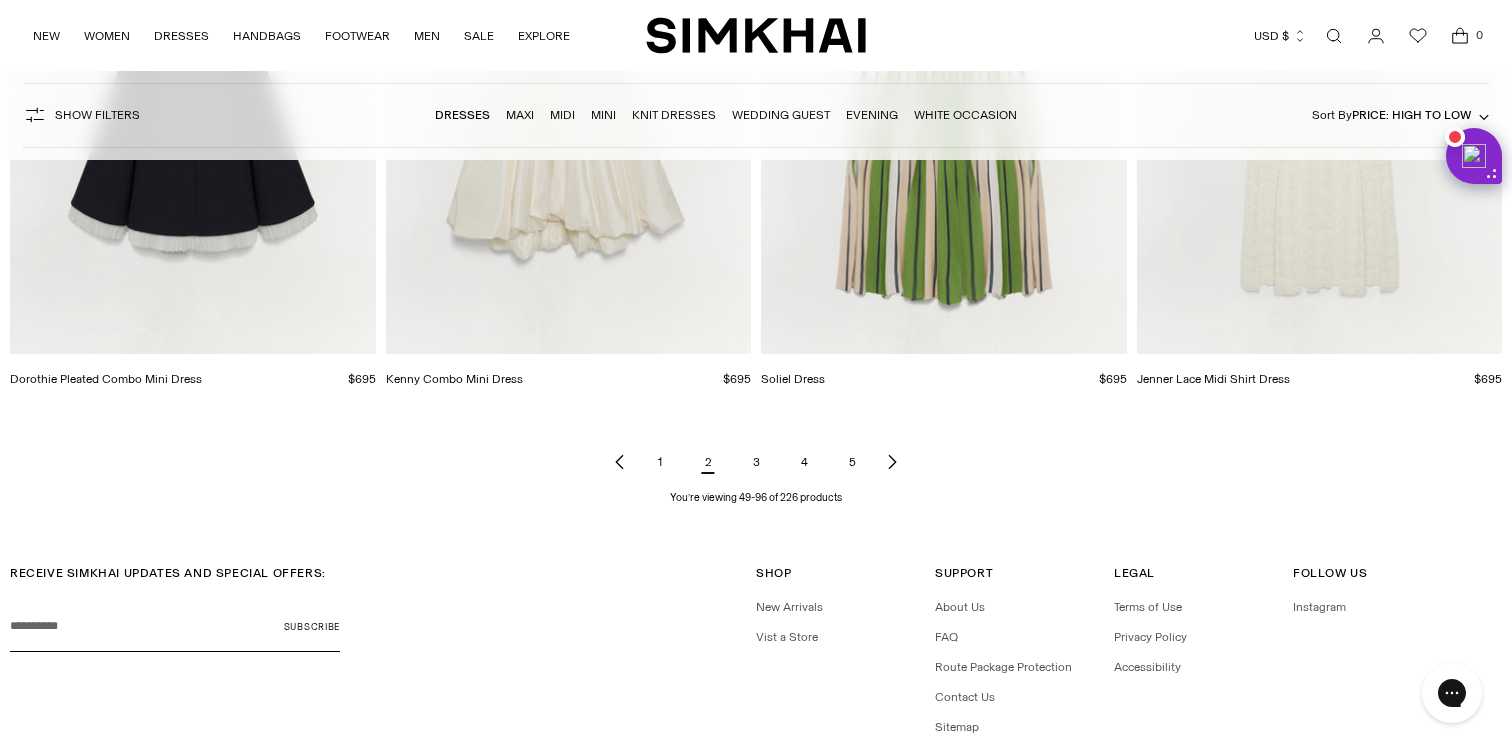 click on "3" at bounding box center (756, 462) 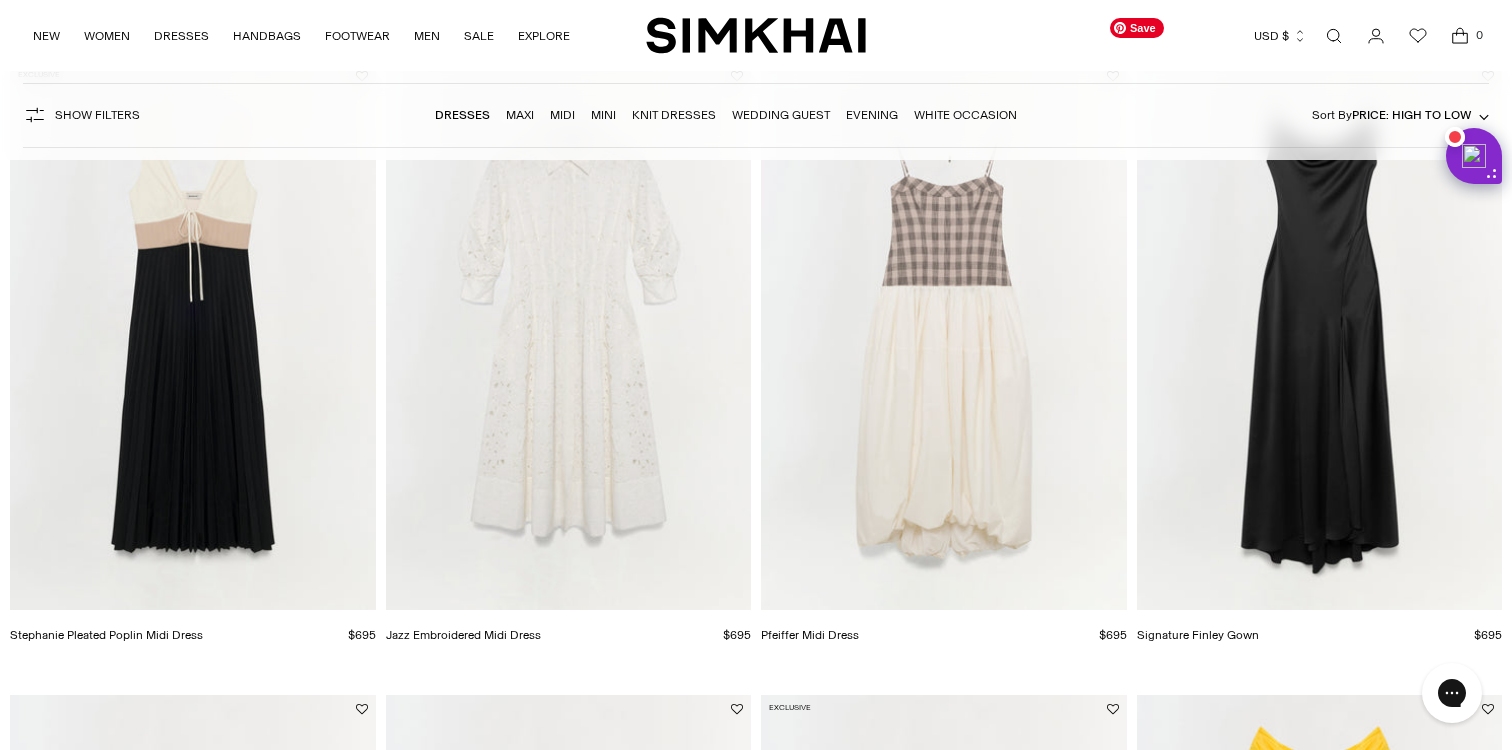 scroll, scrollTop: 139, scrollLeft: 0, axis: vertical 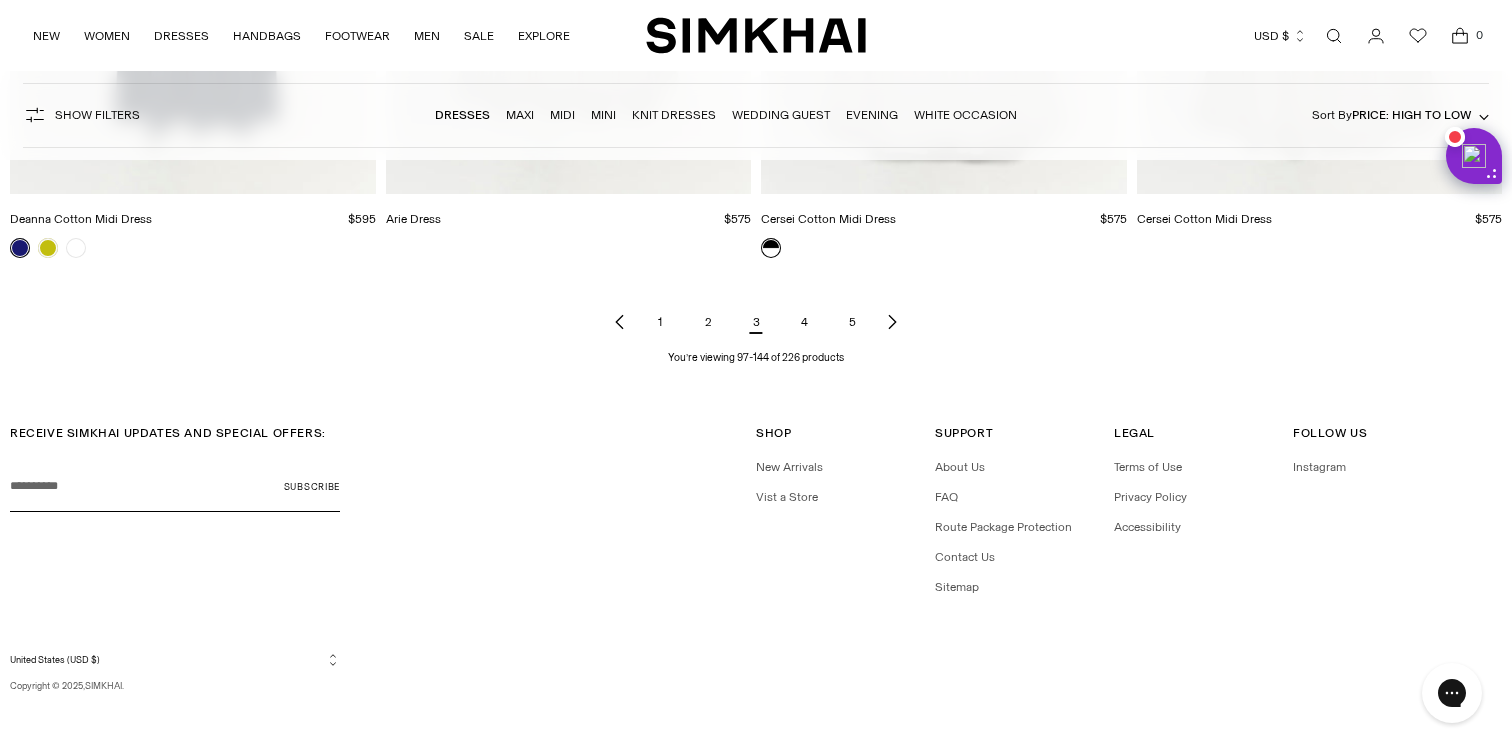 click at bounding box center [892, 322] 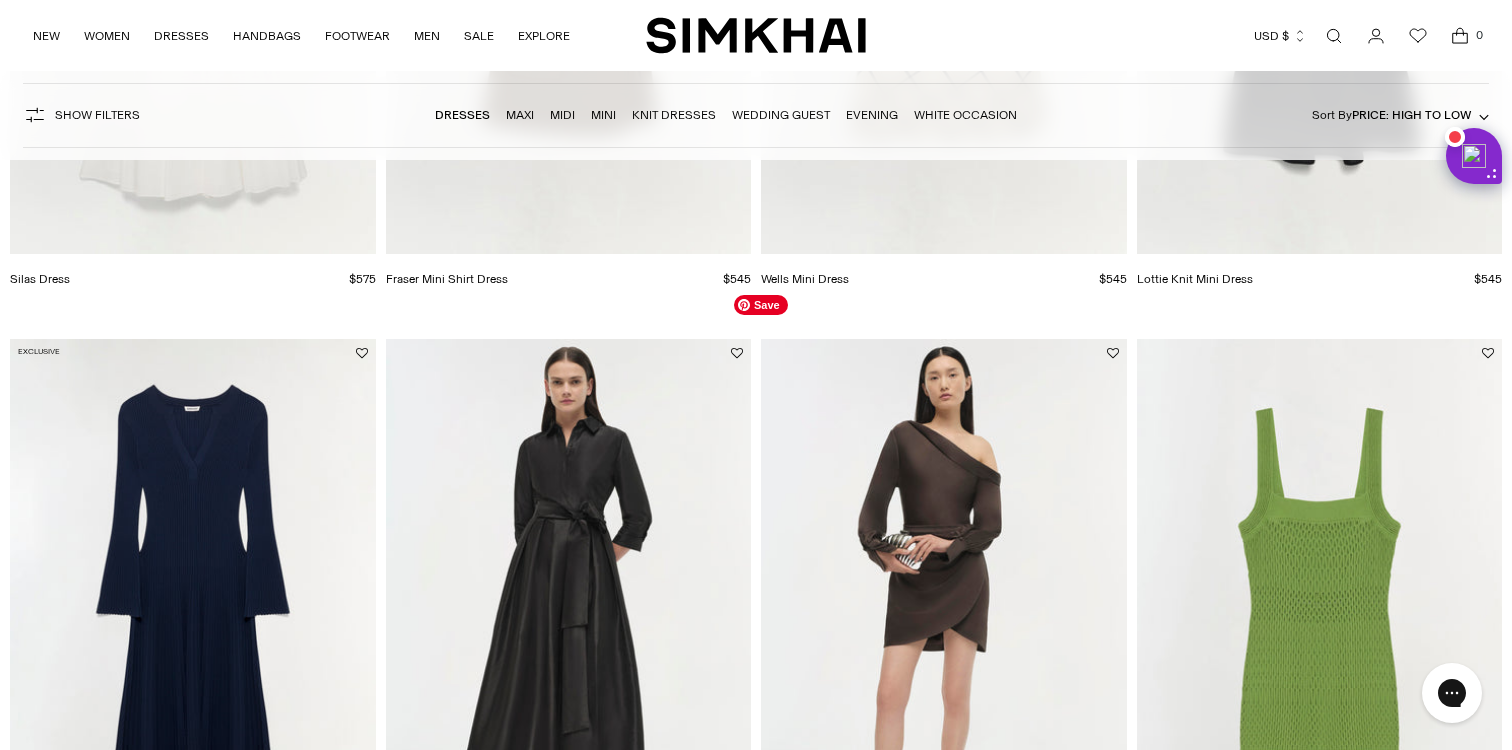 scroll, scrollTop: 0, scrollLeft: 0, axis: both 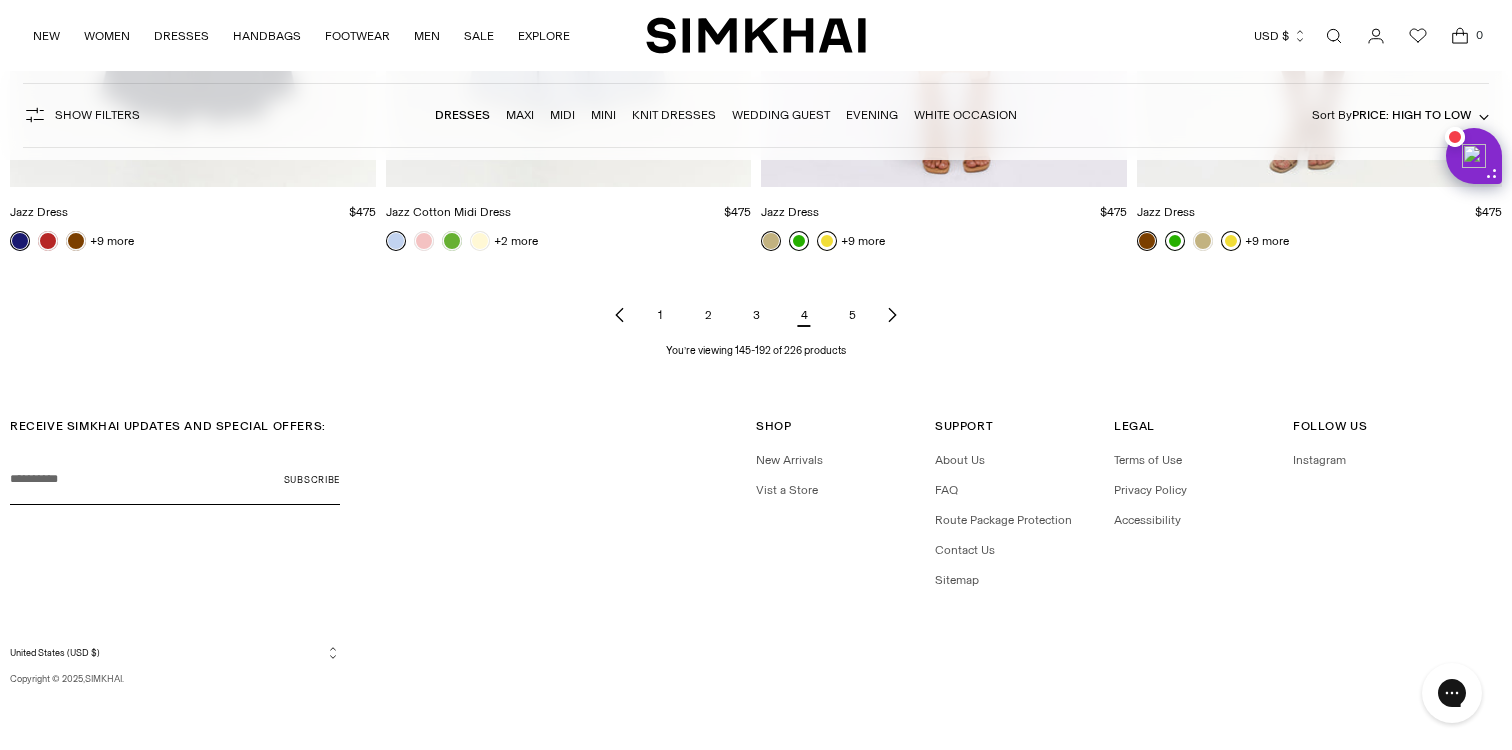 click on "5" at bounding box center (852, 315) 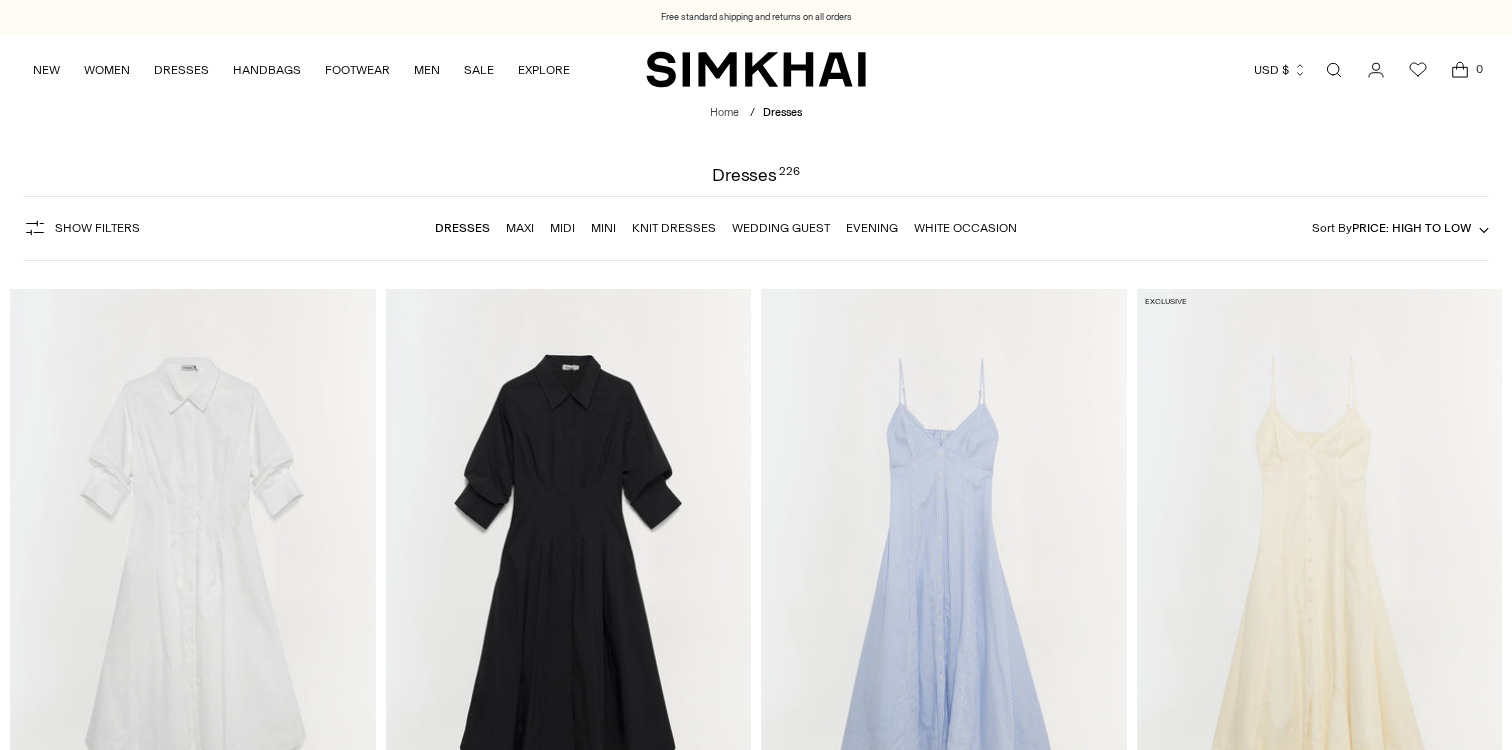 scroll, scrollTop: 0, scrollLeft: 0, axis: both 